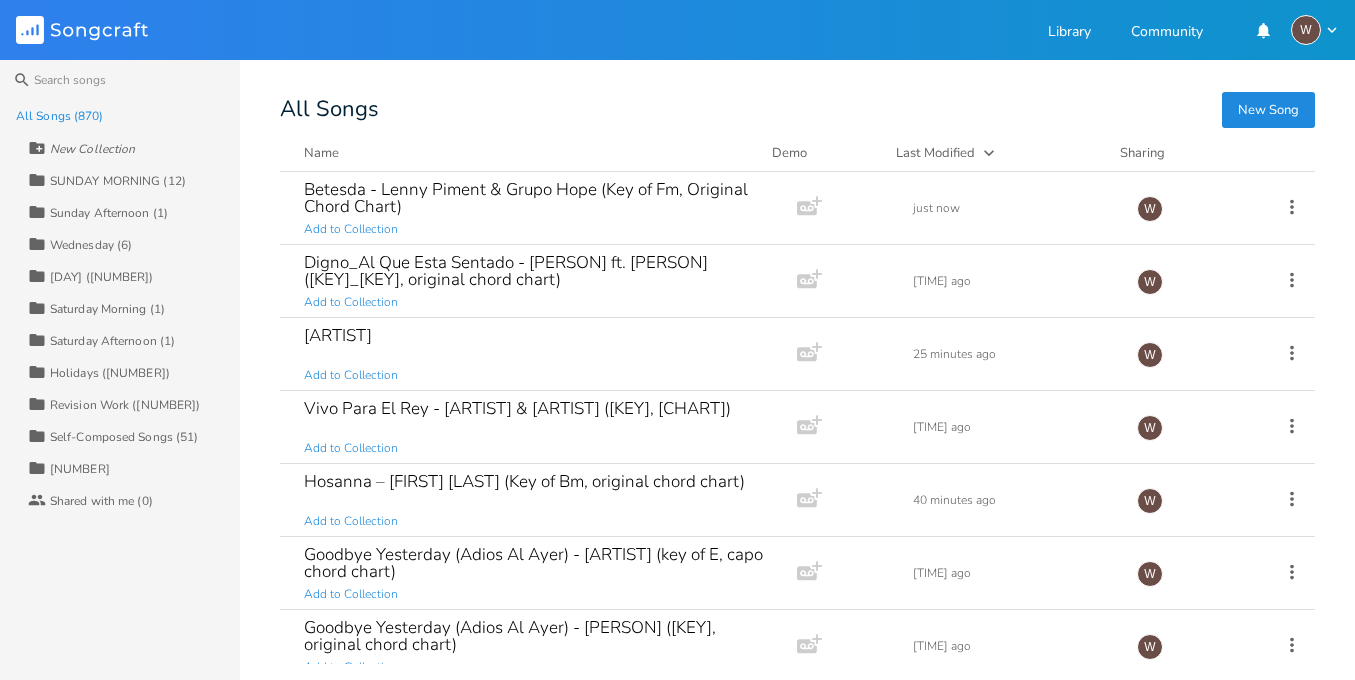 scroll, scrollTop: 0, scrollLeft: 0, axis: both 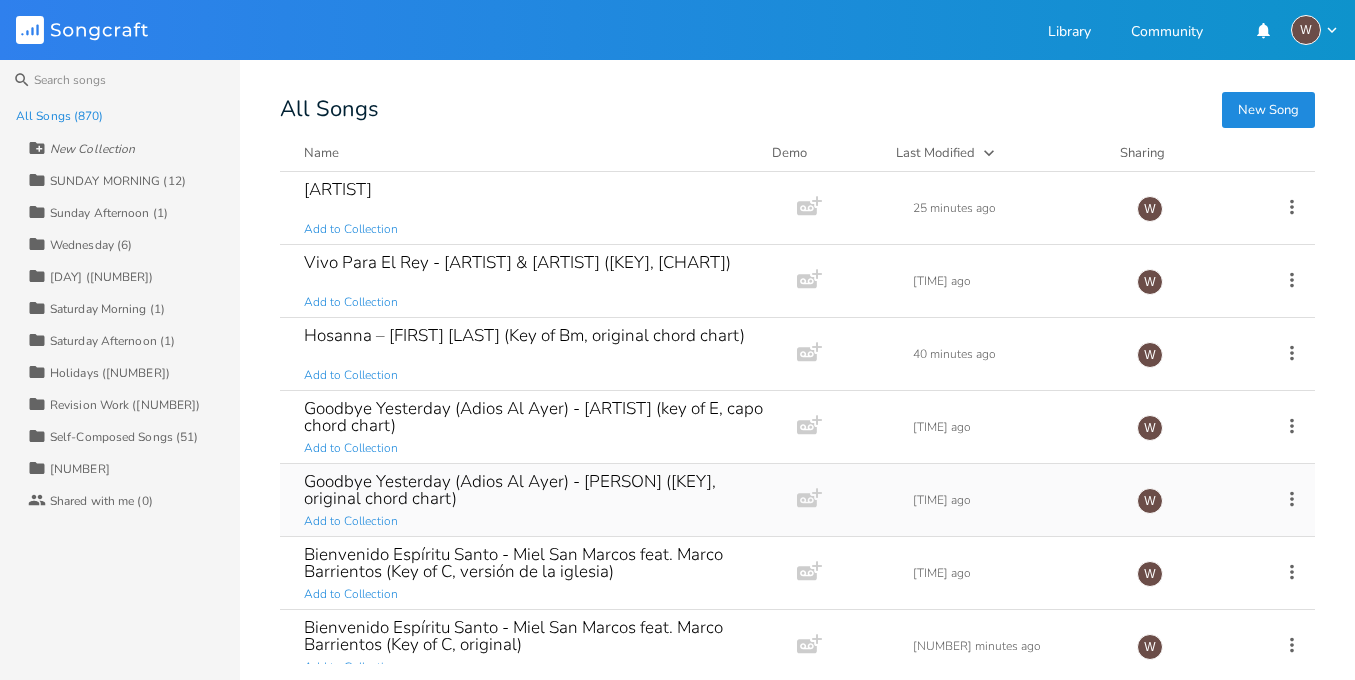 click on "Goodbye Yesterday (Adios Al Ayer) - [PERSON] ([KEY], original chord chart)" at bounding box center (534, 490) 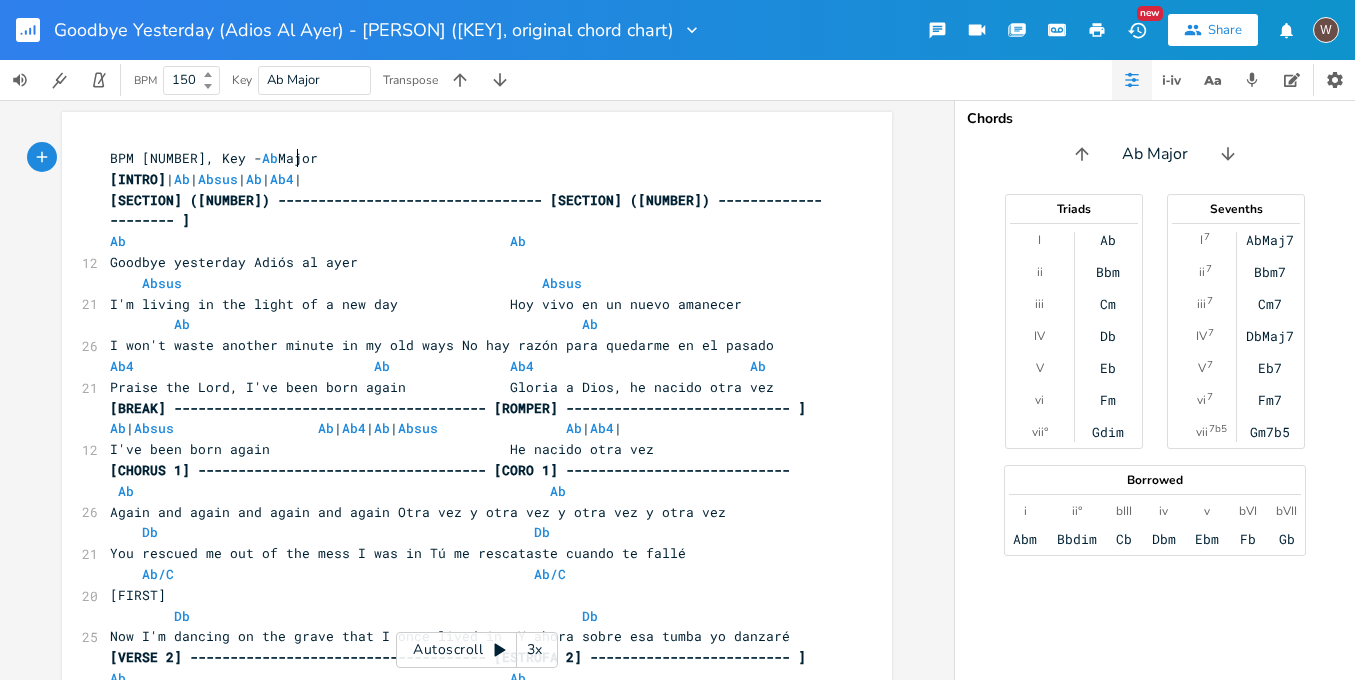 scroll, scrollTop: 0, scrollLeft: 1, axis: horizontal 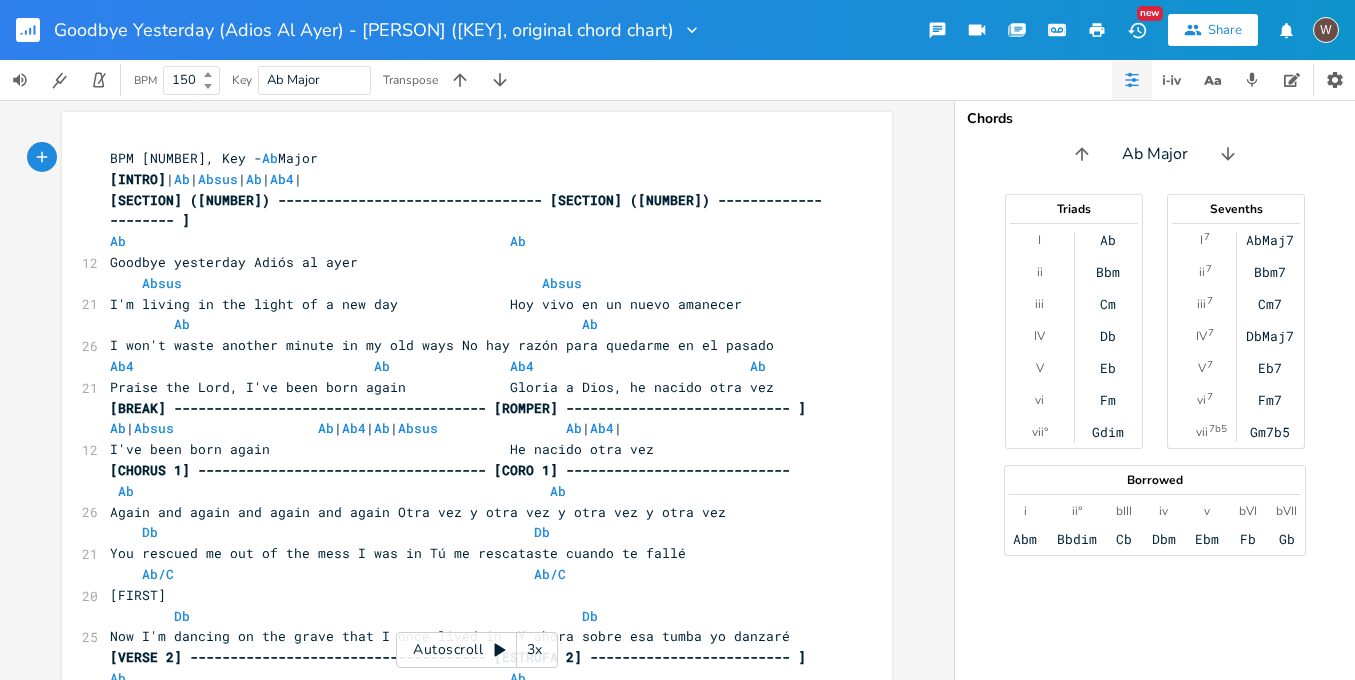click at bounding box center [36, 30] 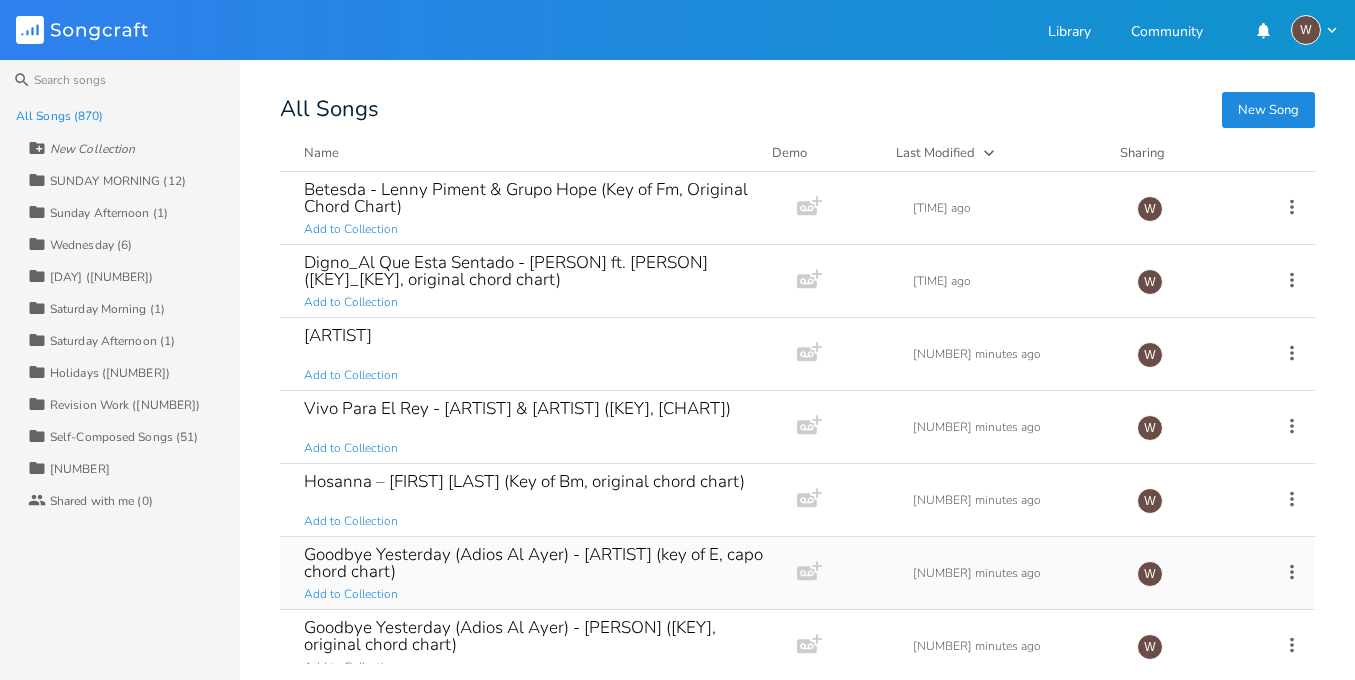 click on "Goodbye Yesterday (Adios Al Ayer) - [ARTIST] (key of E, capo chord chart)" at bounding box center (534, 563) 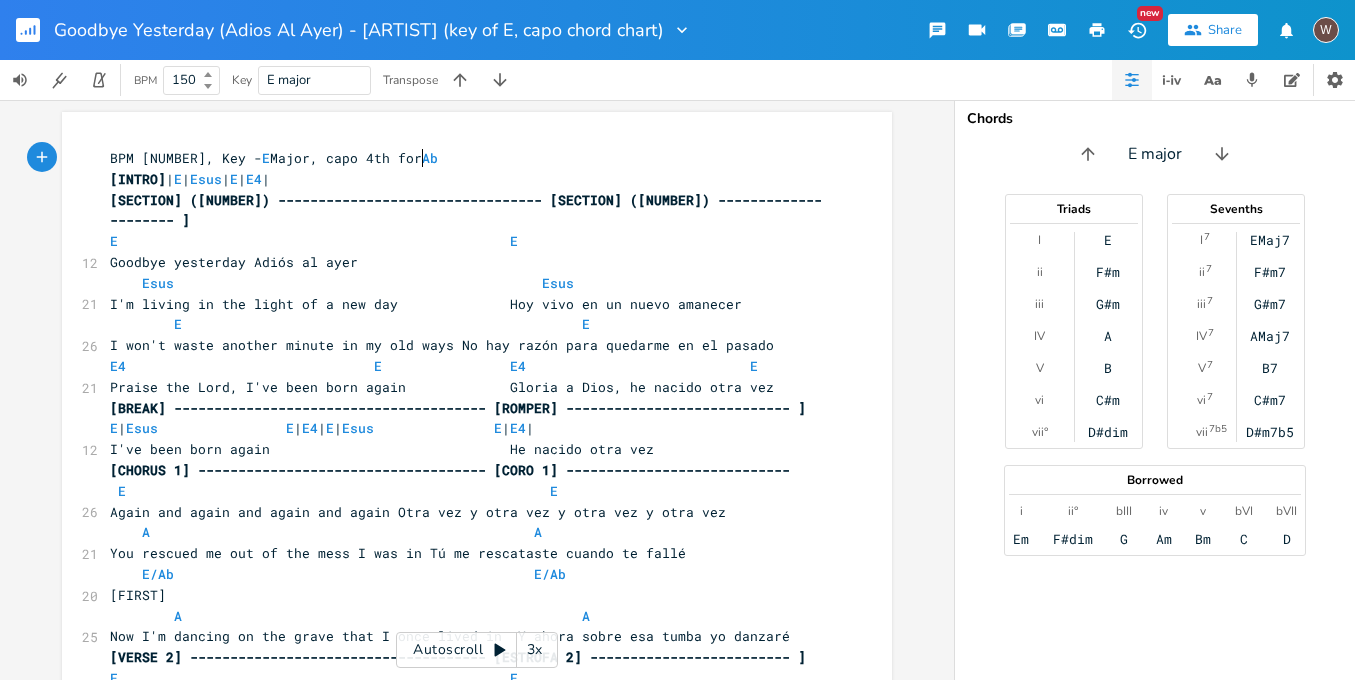 scroll, scrollTop: 0, scrollLeft: 1, axis: horizontal 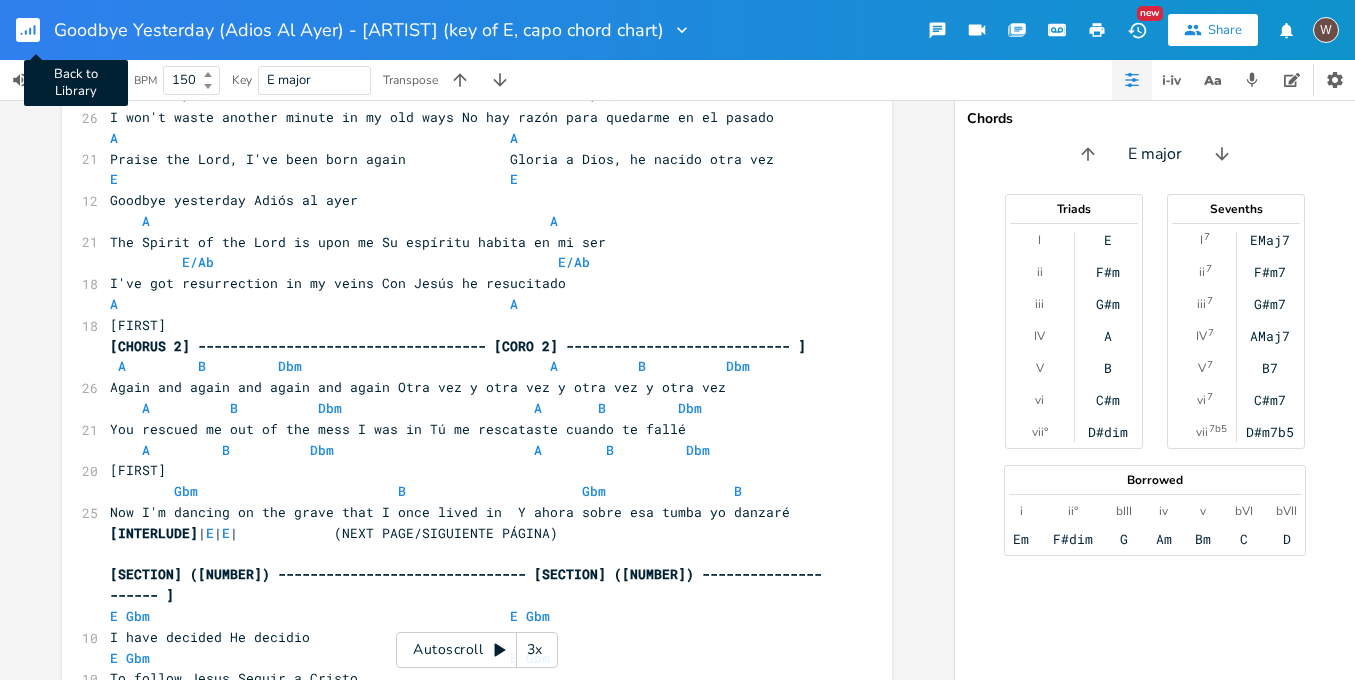 click 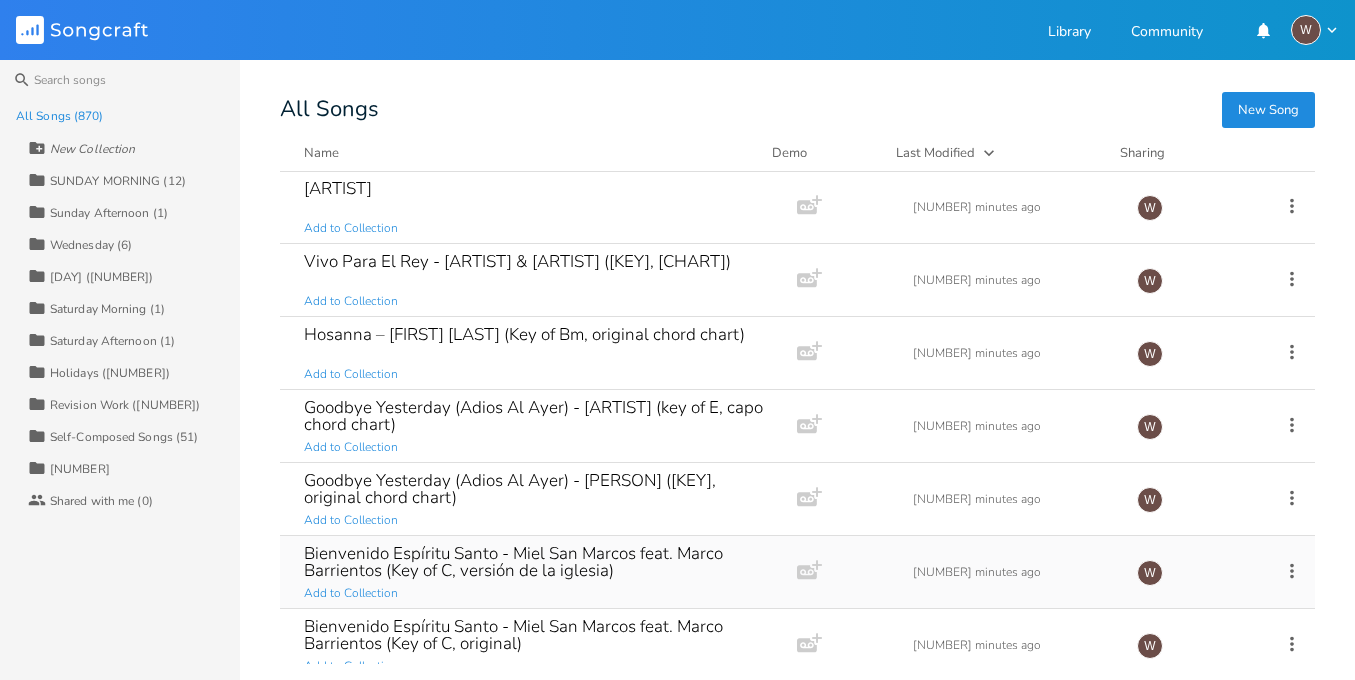 scroll, scrollTop: 288, scrollLeft: 0, axis: vertical 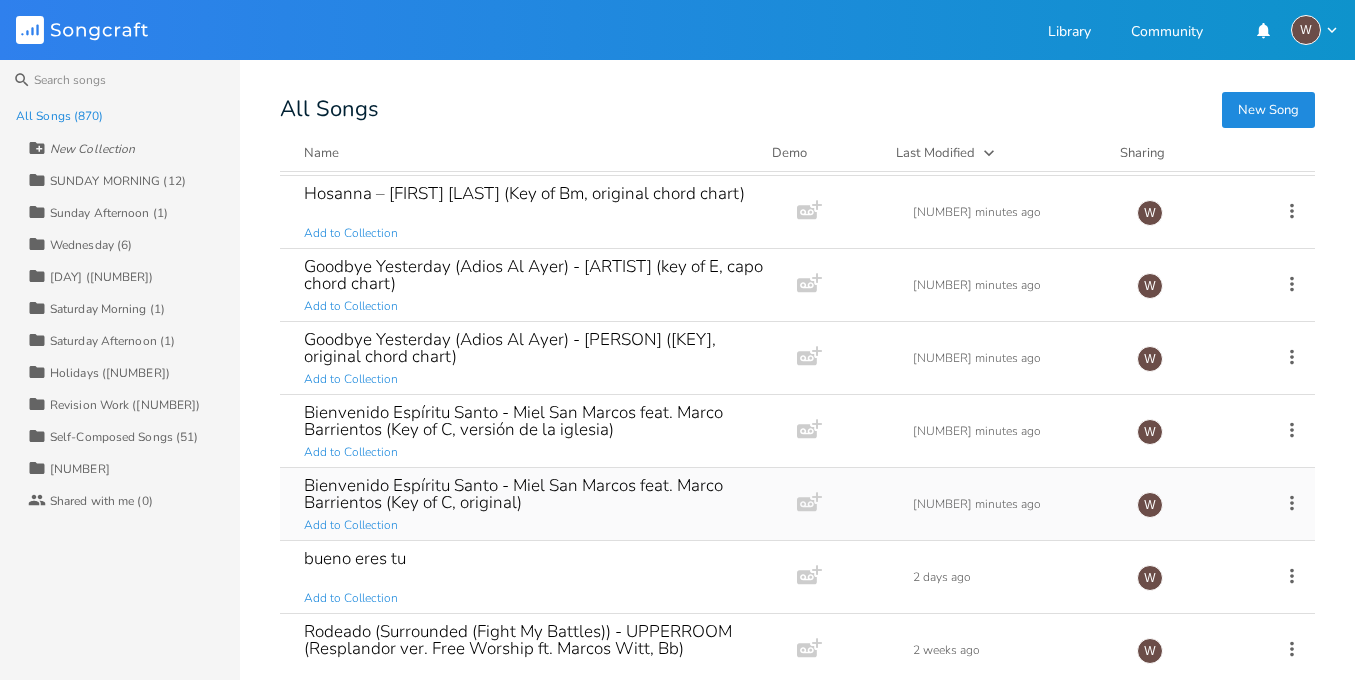 click on "Bienvenido Espíritu Santo - Miel San Marcos feat. Marco Barrientos (Key of C, original)" at bounding box center [534, 494] 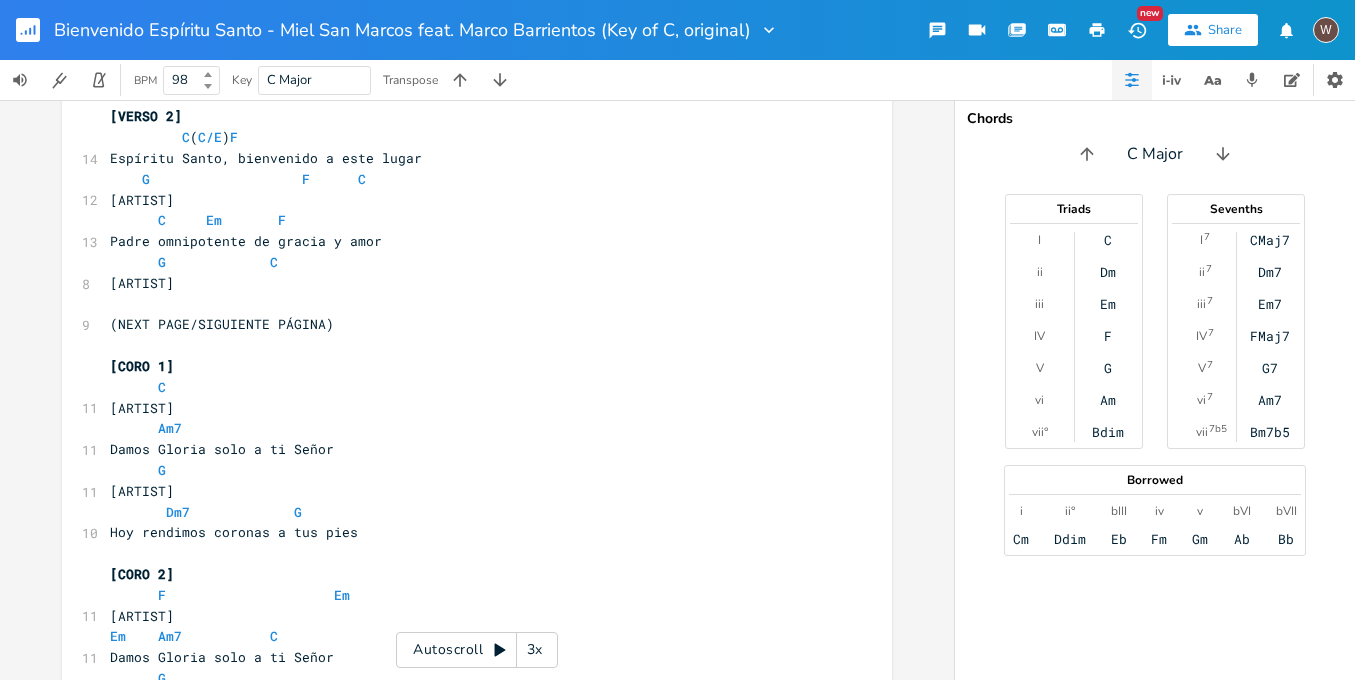 scroll, scrollTop: 948, scrollLeft: 0, axis: vertical 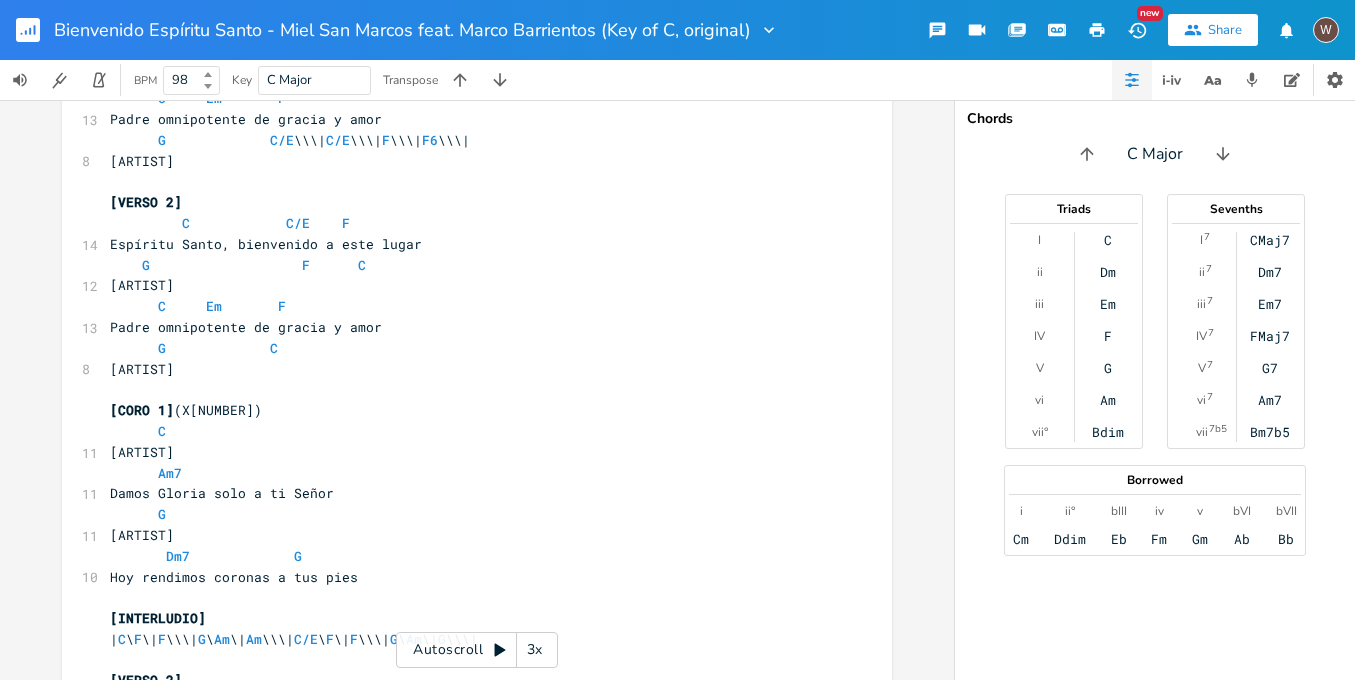 click 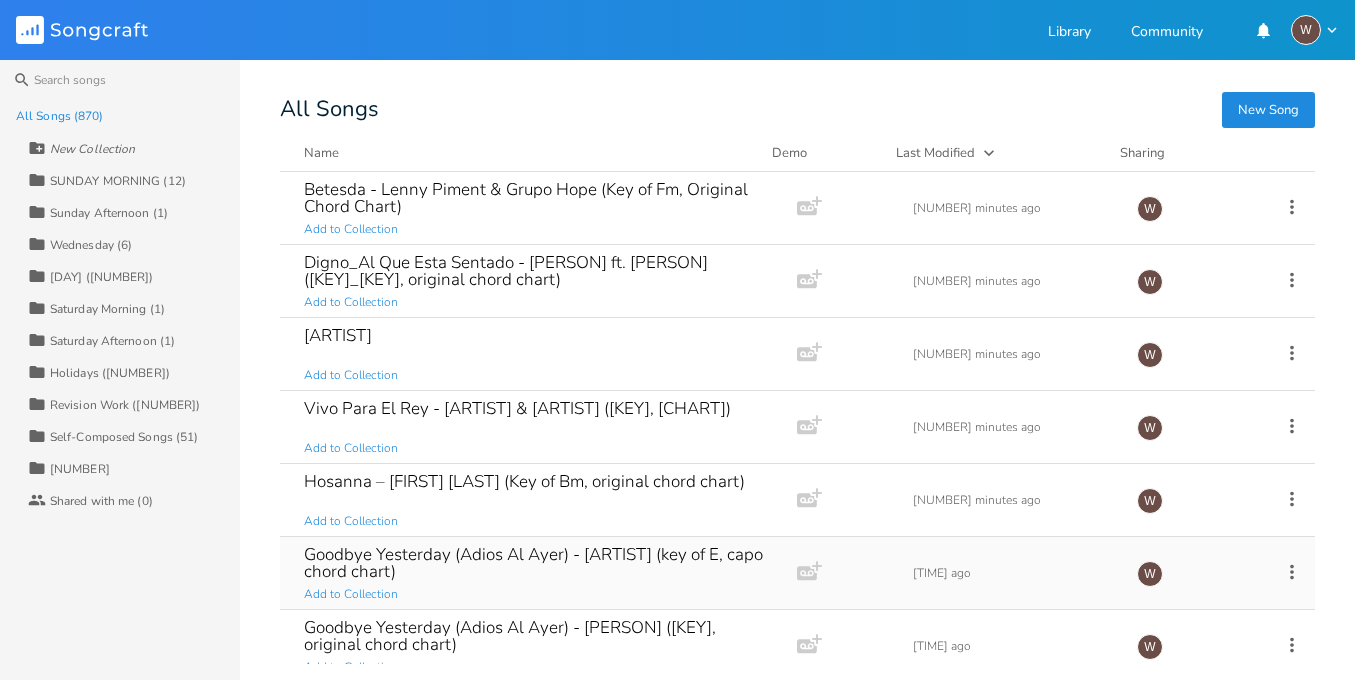 click on "Goodbye Yesterday (Adios Al Ayer) - [ARTIST] ([KEY], [CHART]) Add to Collection" at bounding box center (534, 573) 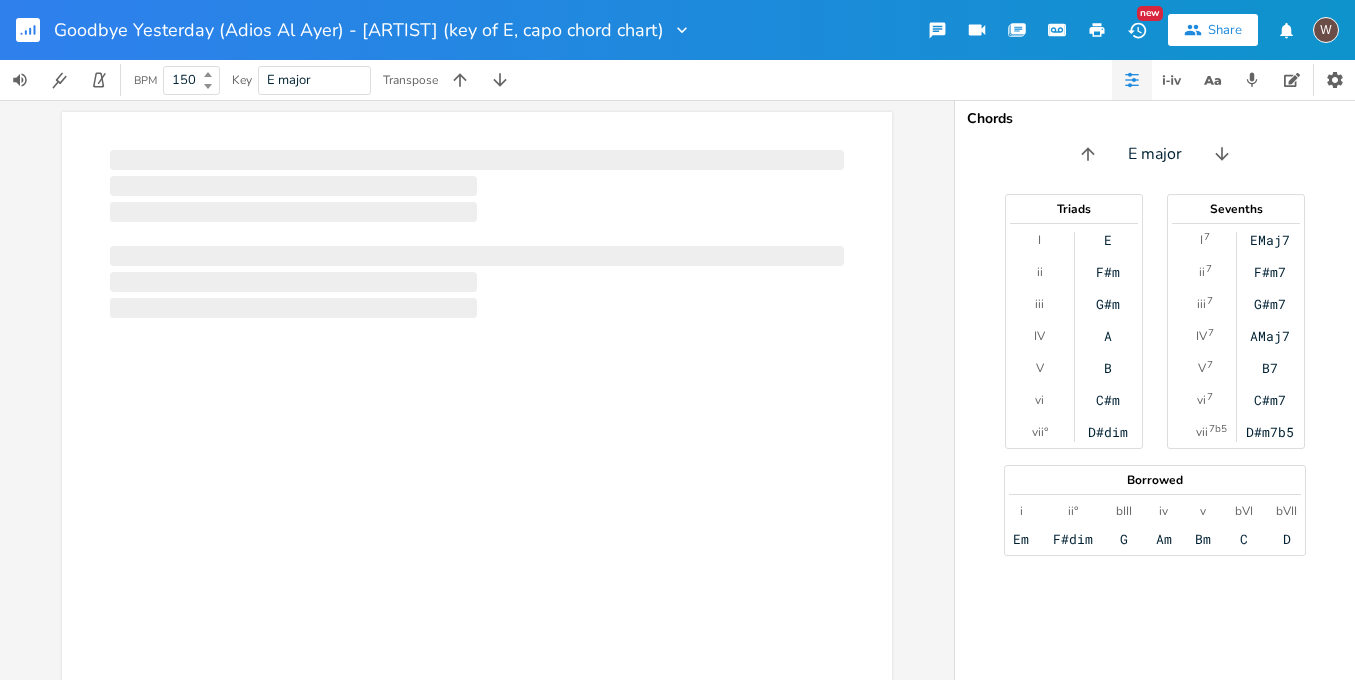 scroll, scrollTop: 0, scrollLeft: 1, axis: horizontal 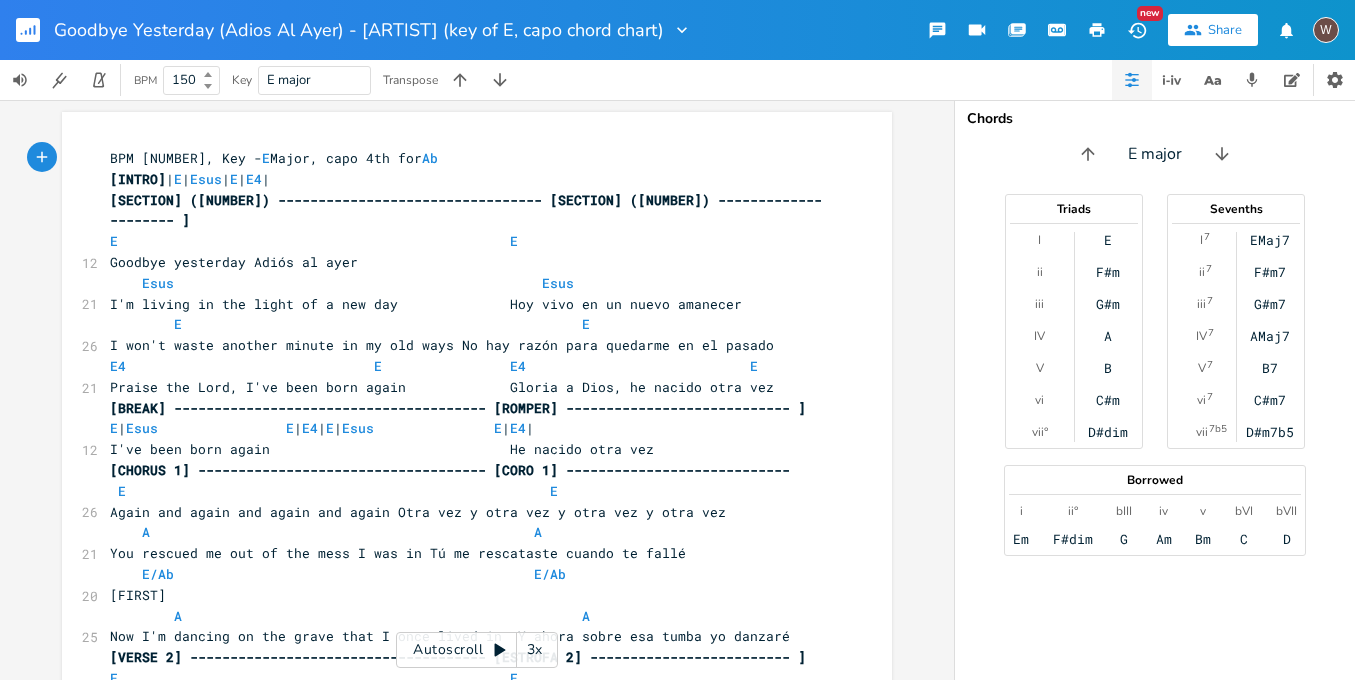 click at bounding box center (36, 30) 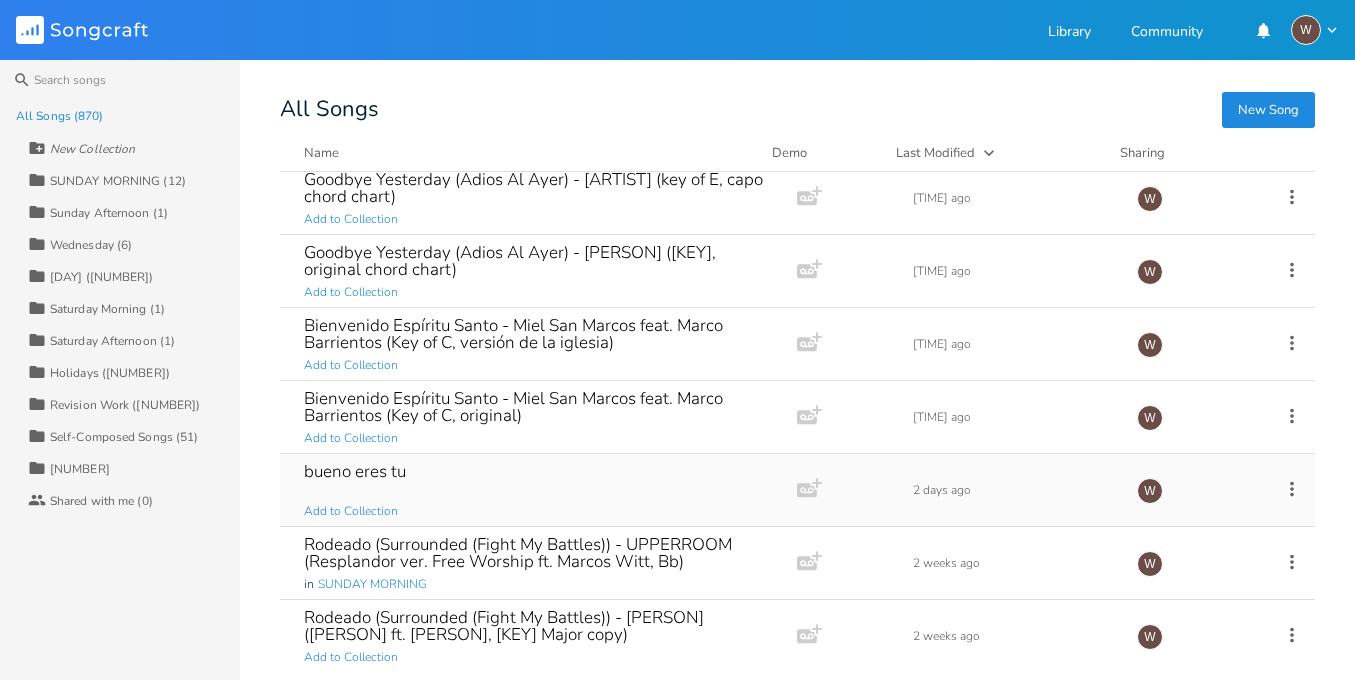 scroll, scrollTop: 345, scrollLeft: 0, axis: vertical 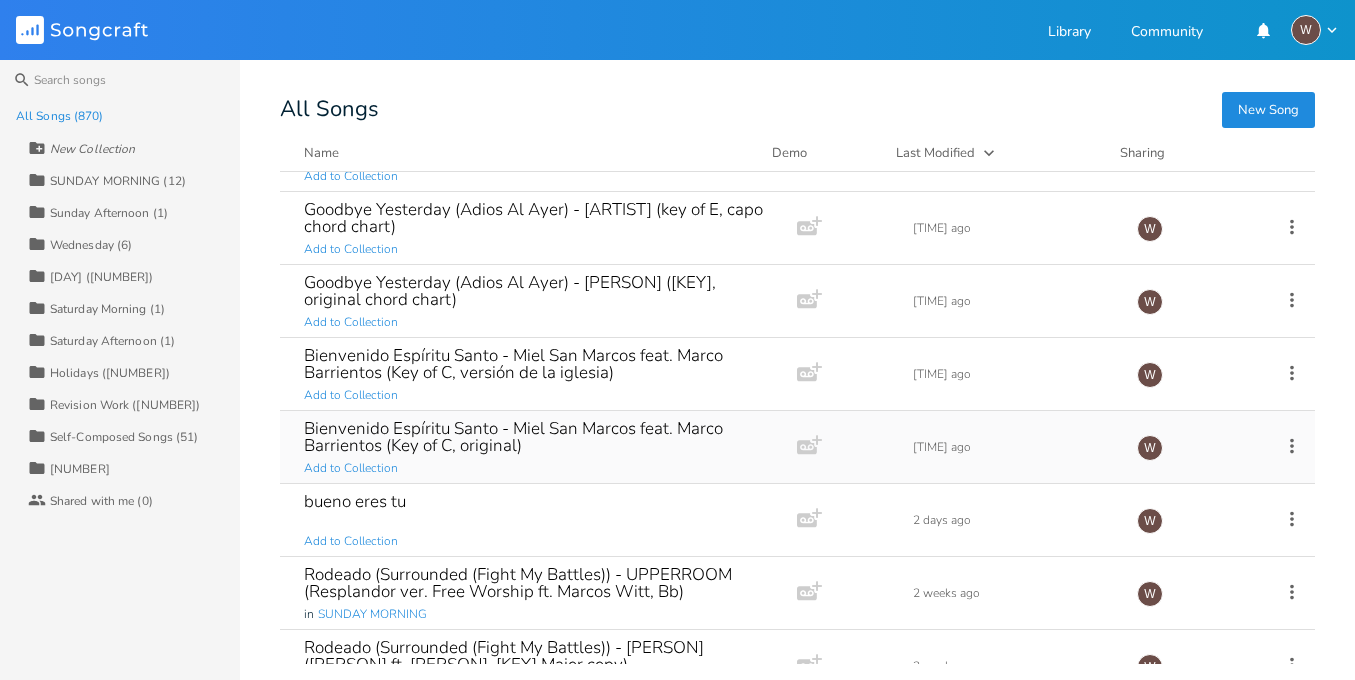 click on "Bienvenido Espíritu Santo - Miel San Marcos feat. Marco Barrientos (Key of C, original)" at bounding box center [534, 437] 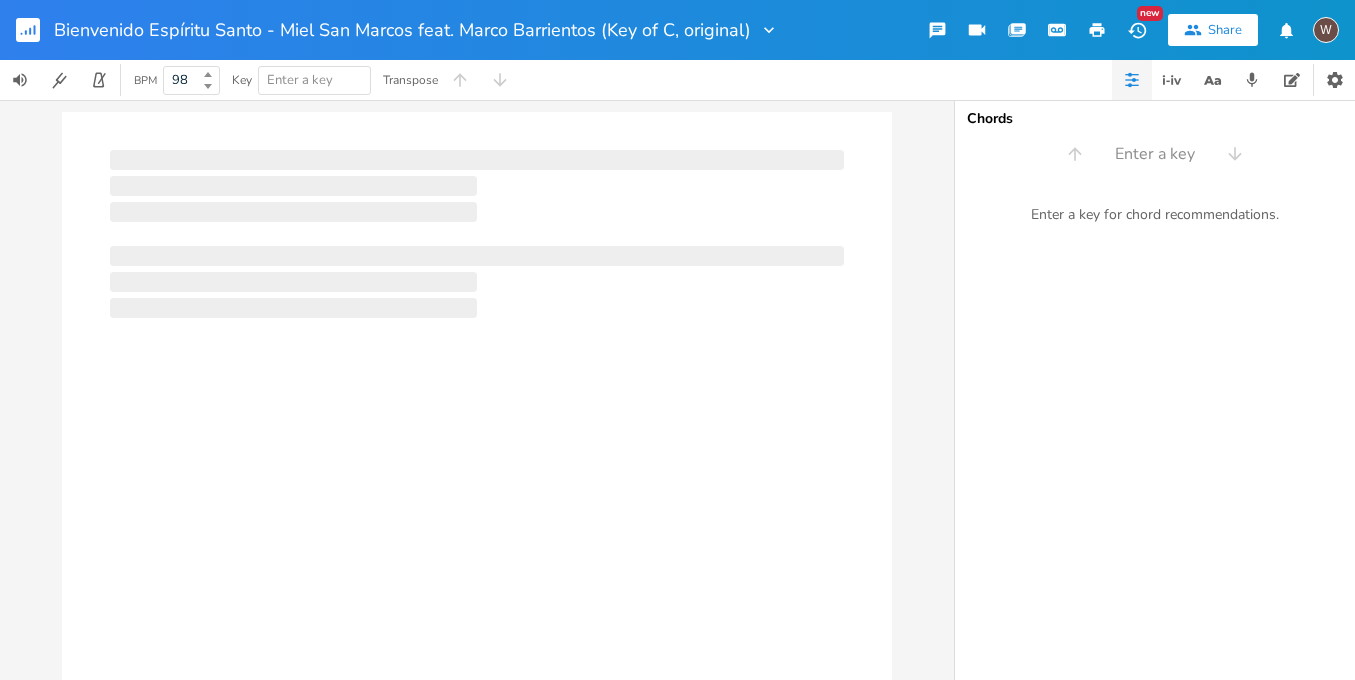 scroll, scrollTop: 0, scrollLeft: 0, axis: both 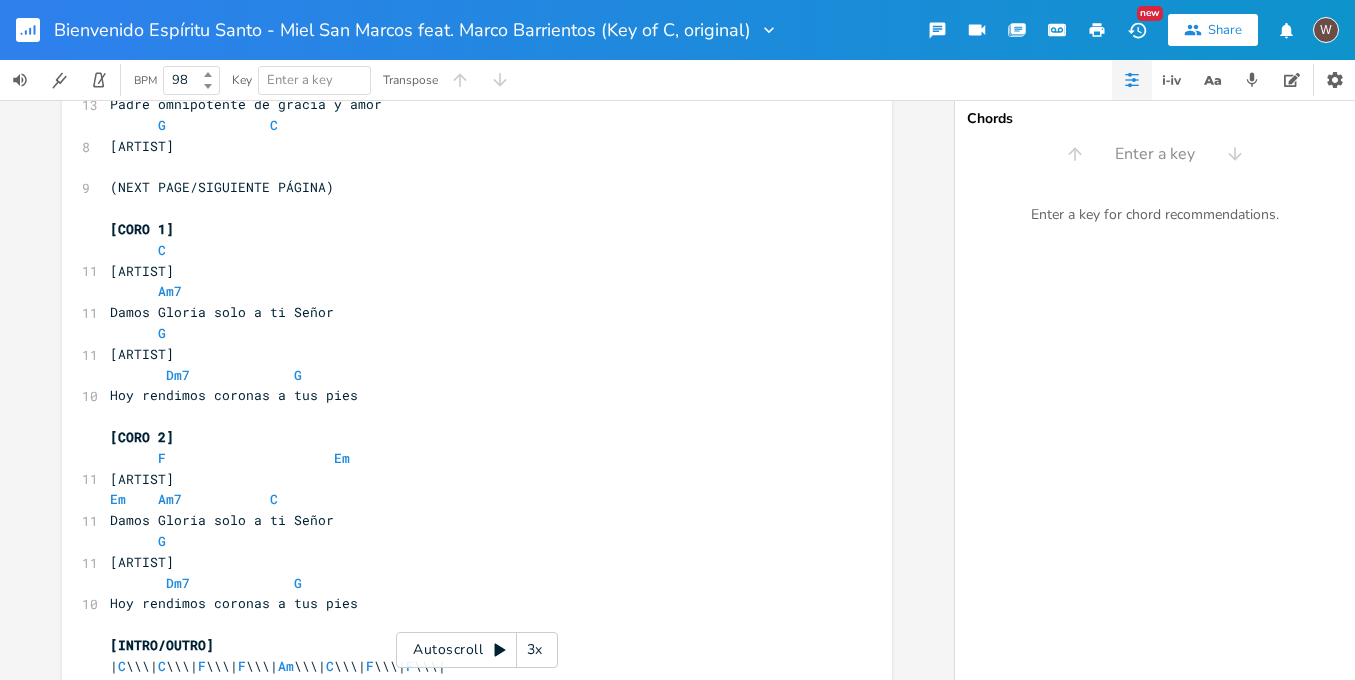click at bounding box center [36, 30] 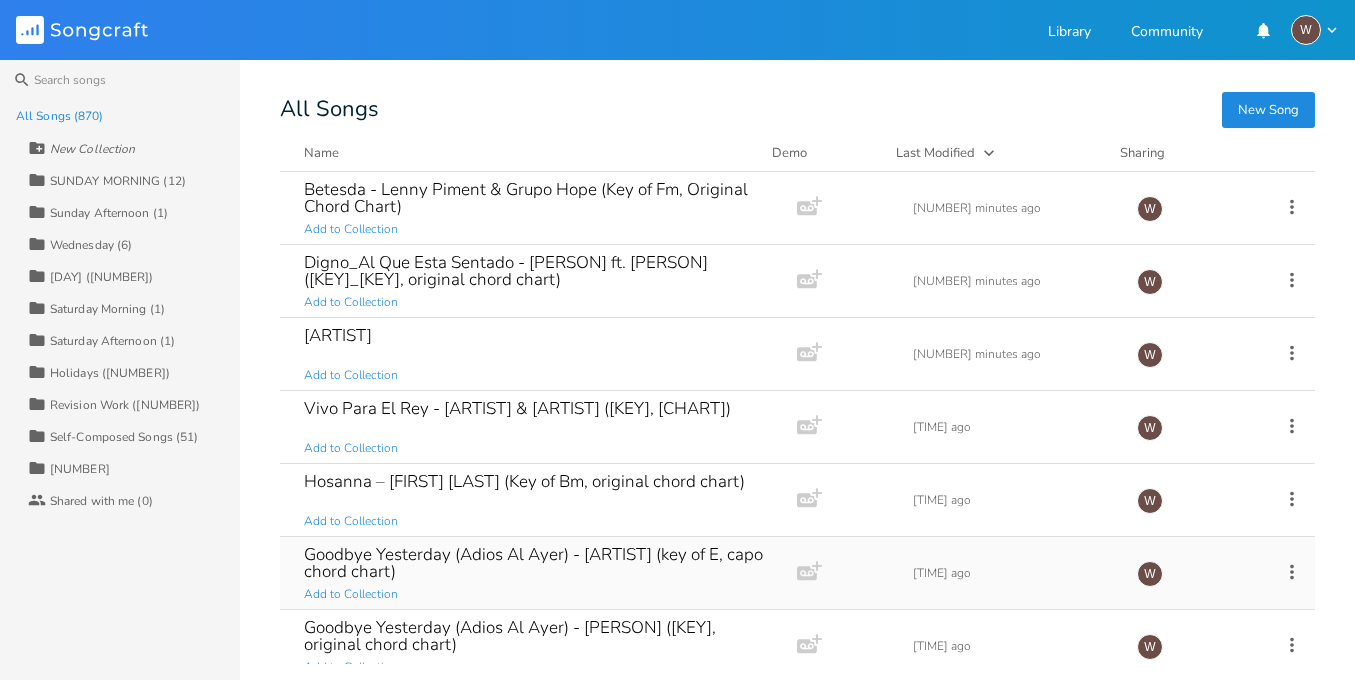 click on "Goodbye Yesterday (Adios Al Ayer) - [ARTIST] (key of E, capo chord chart)" at bounding box center (534, 563) 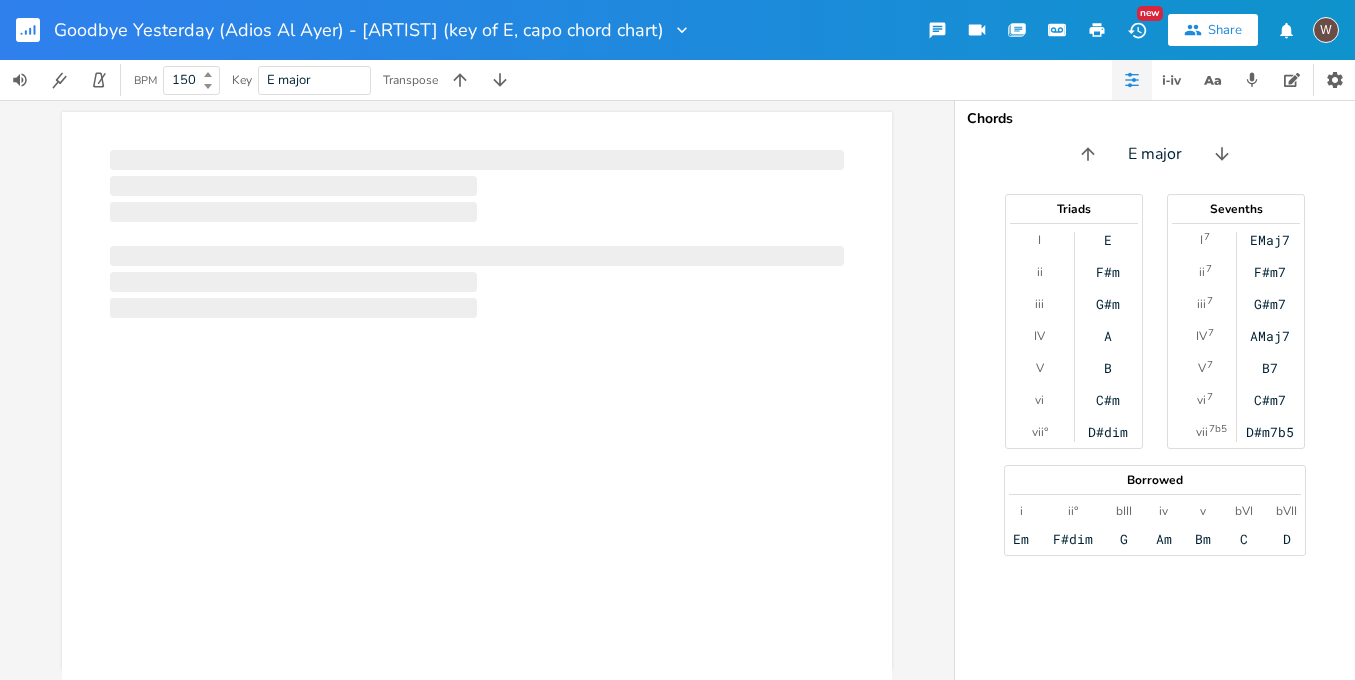 scroll, scrollTop: 0, scrollLeft: 0, axis: both 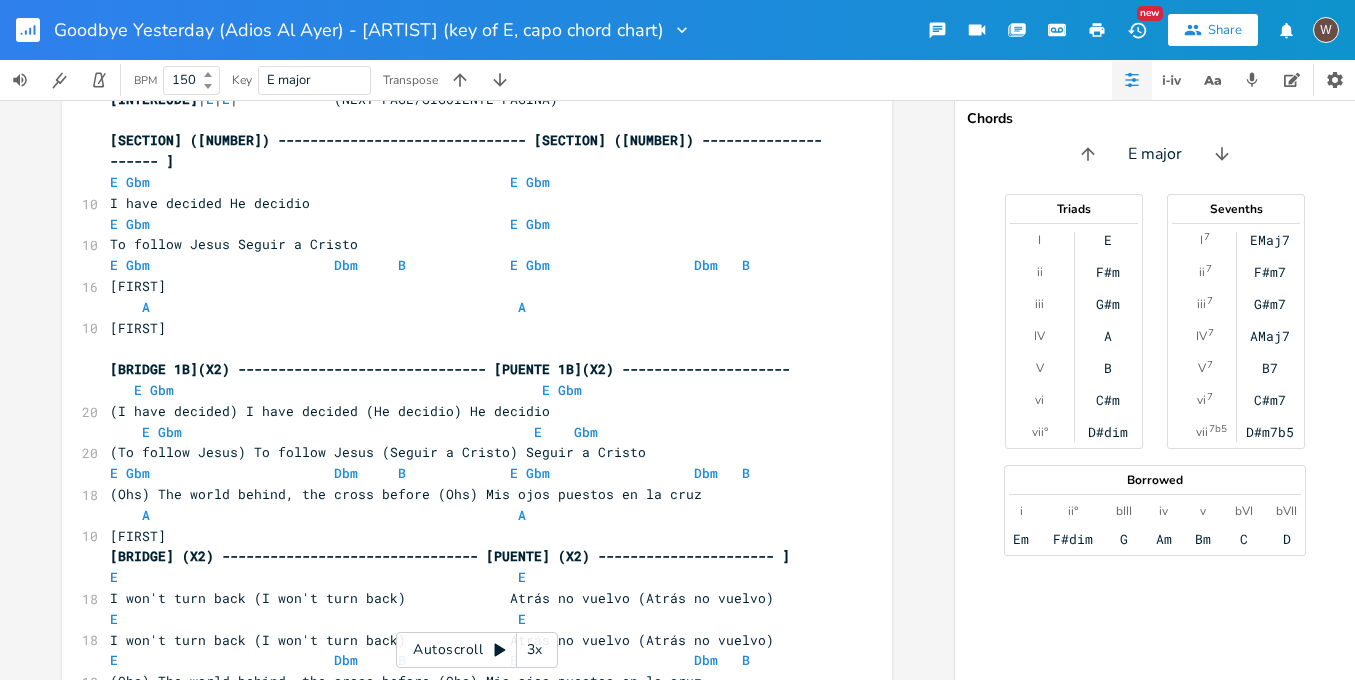 click 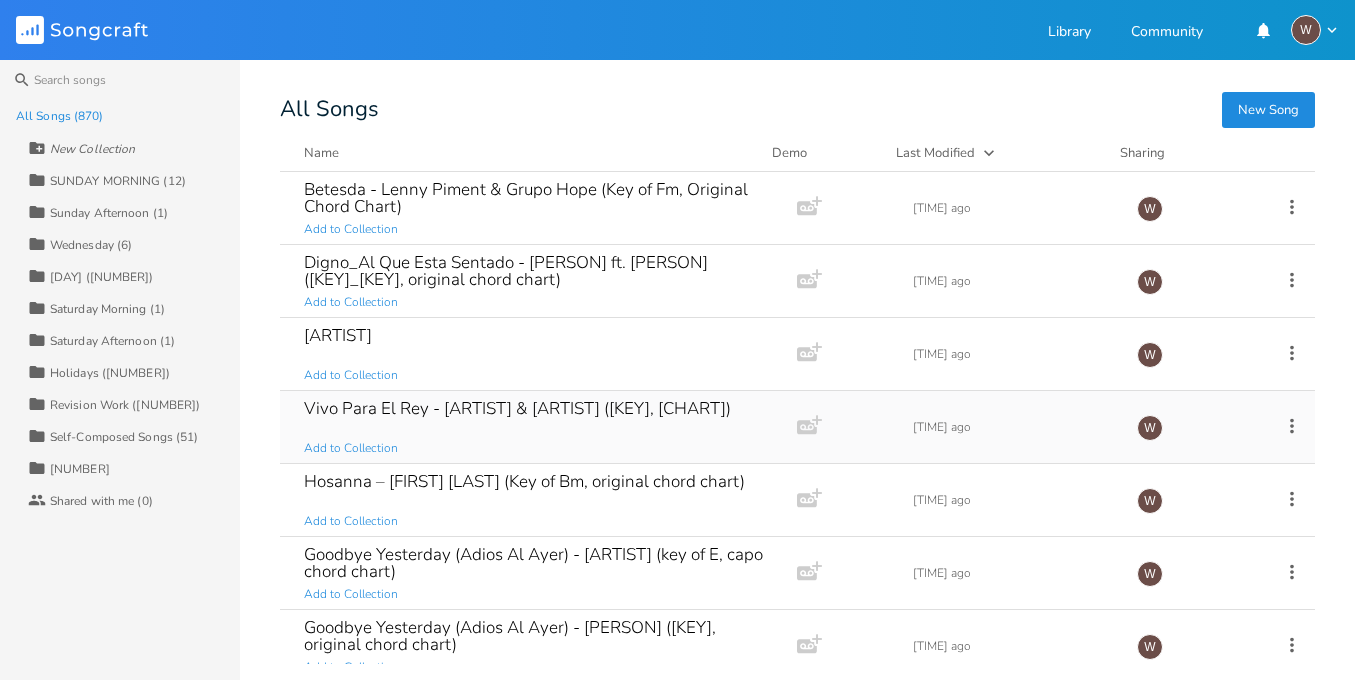 click on "Vivo Para El Rey - [ARTIST] & [ARTIST] ([KEY], [CHART])" at bounding box center [517, 408] 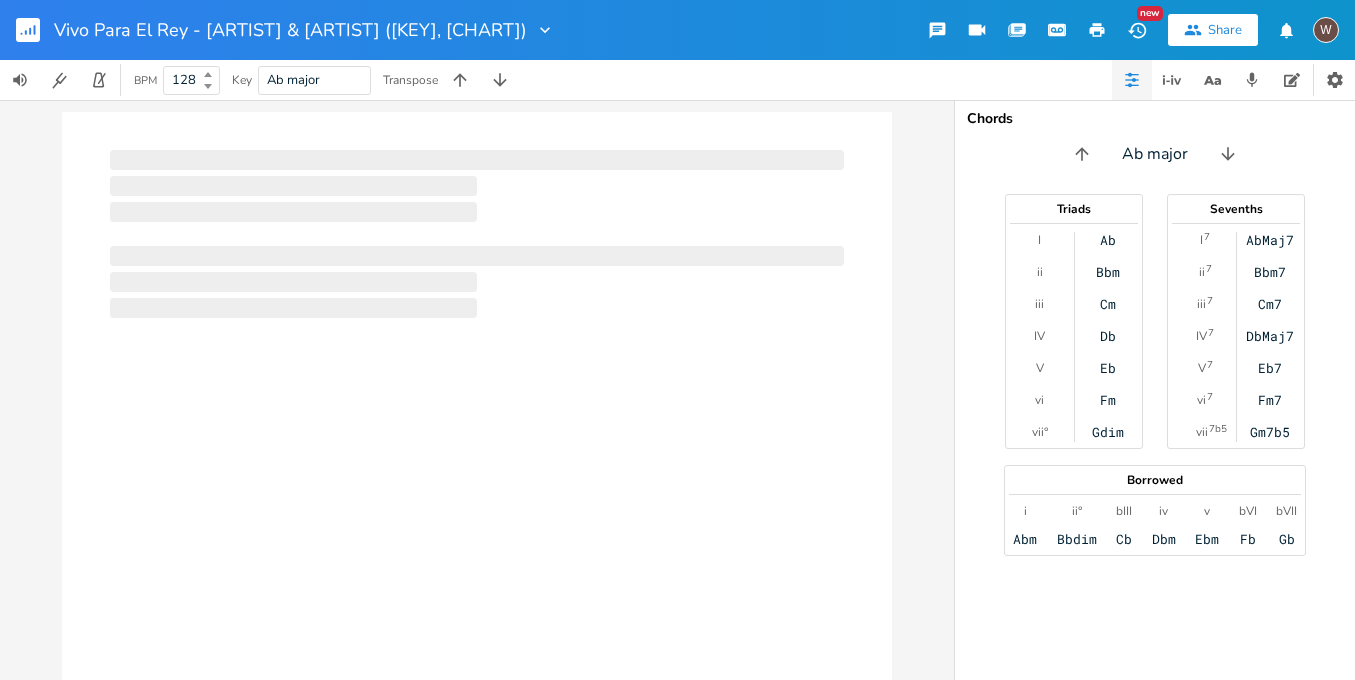 scroll, scrollTop: 0, scrollLeft: 1, axis: horizontal 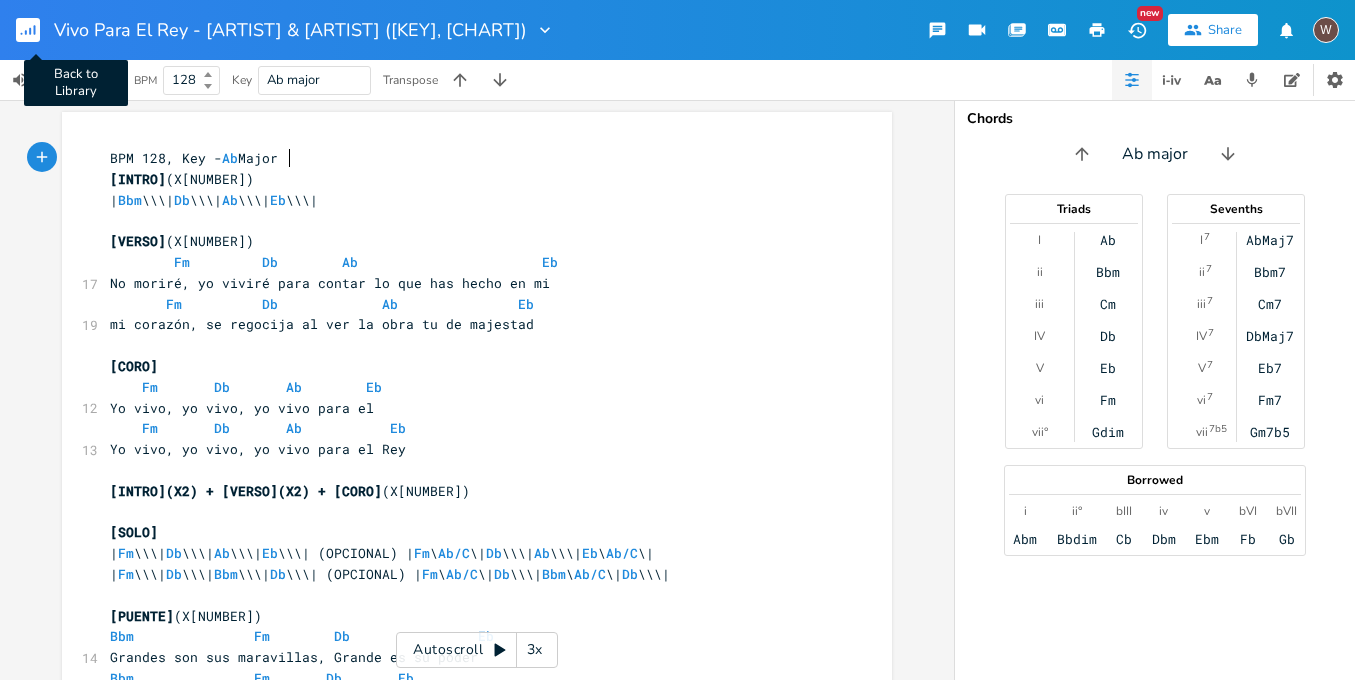 click 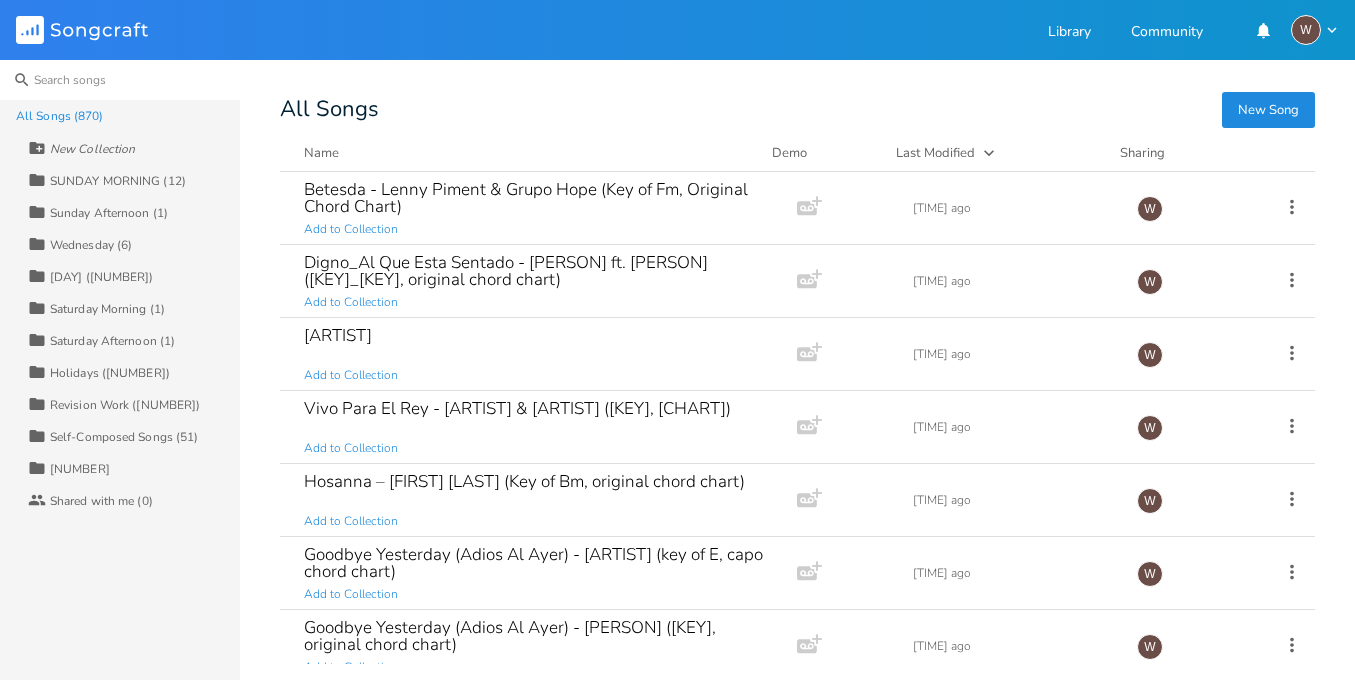 click at bounding box center [120, 80] 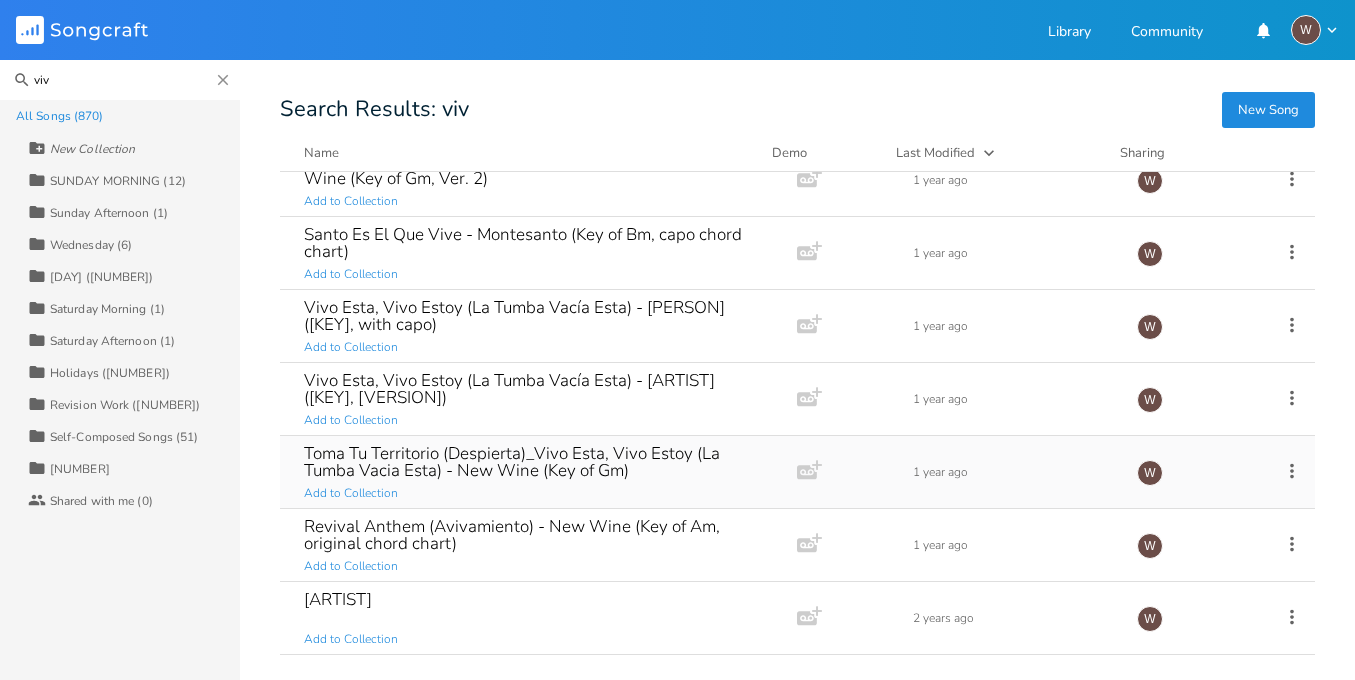 scroll, scrollTop: 504, scrollLeft: 0, axis: vertical 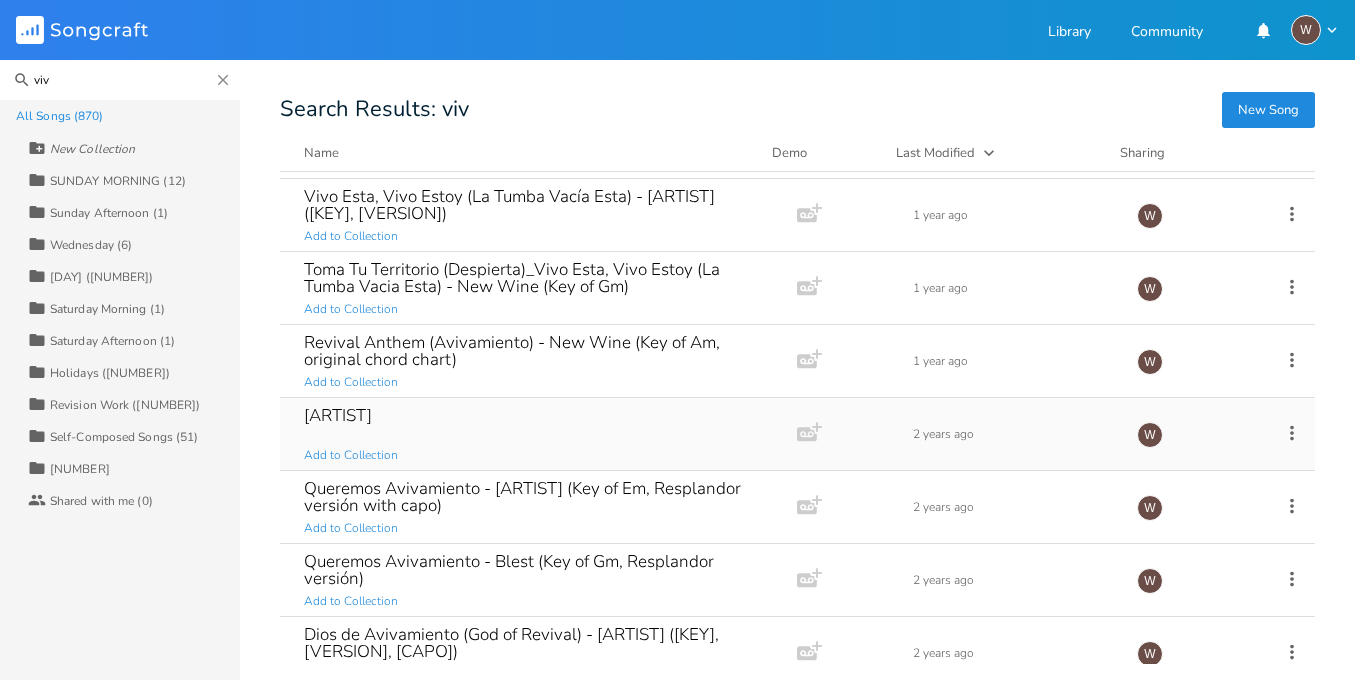 type on "viv" 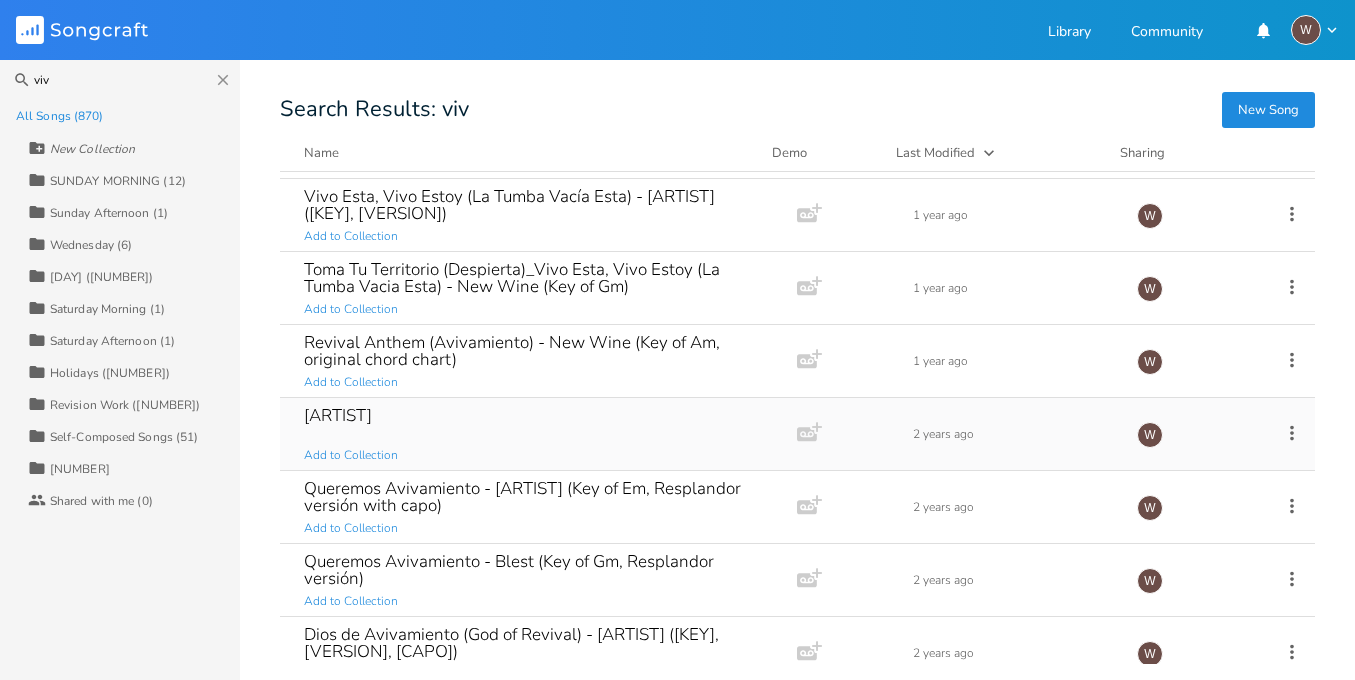 click on "[ARTIST]" at bounding box center (338, 415) 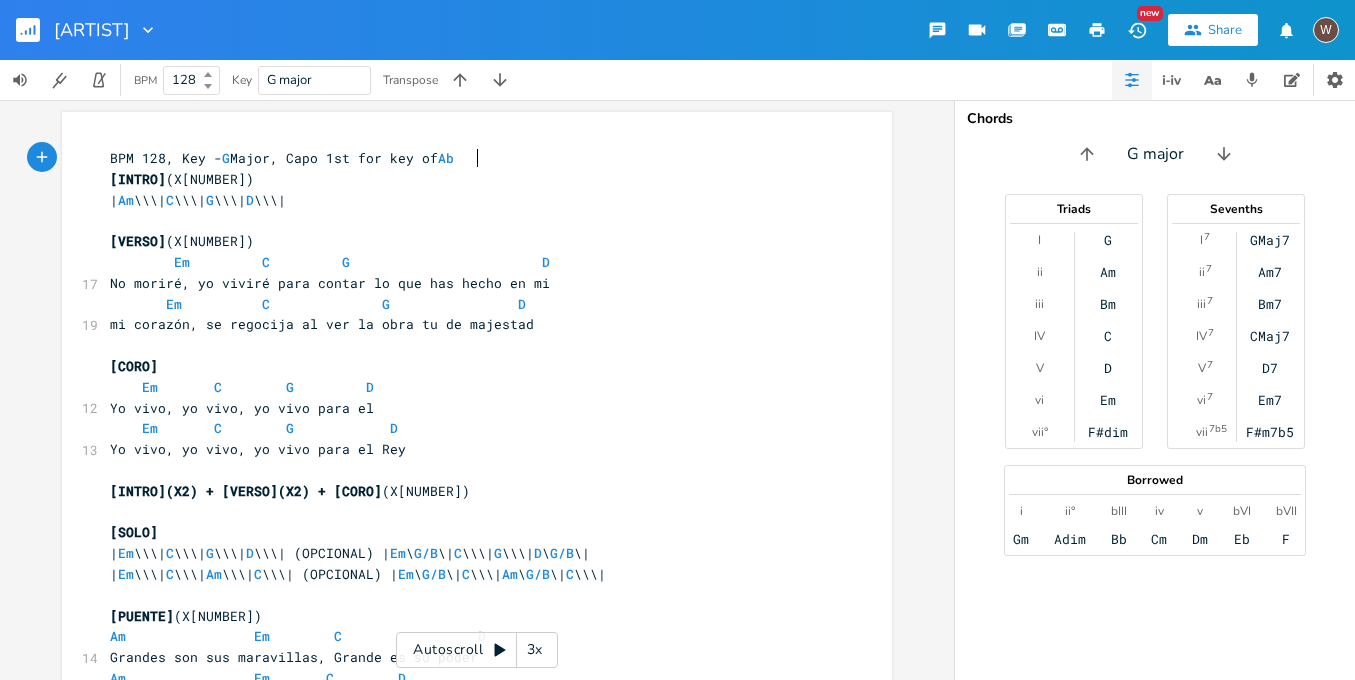 scroll, scrollTop: 0, scrollLeft: 2, axis: horizontal 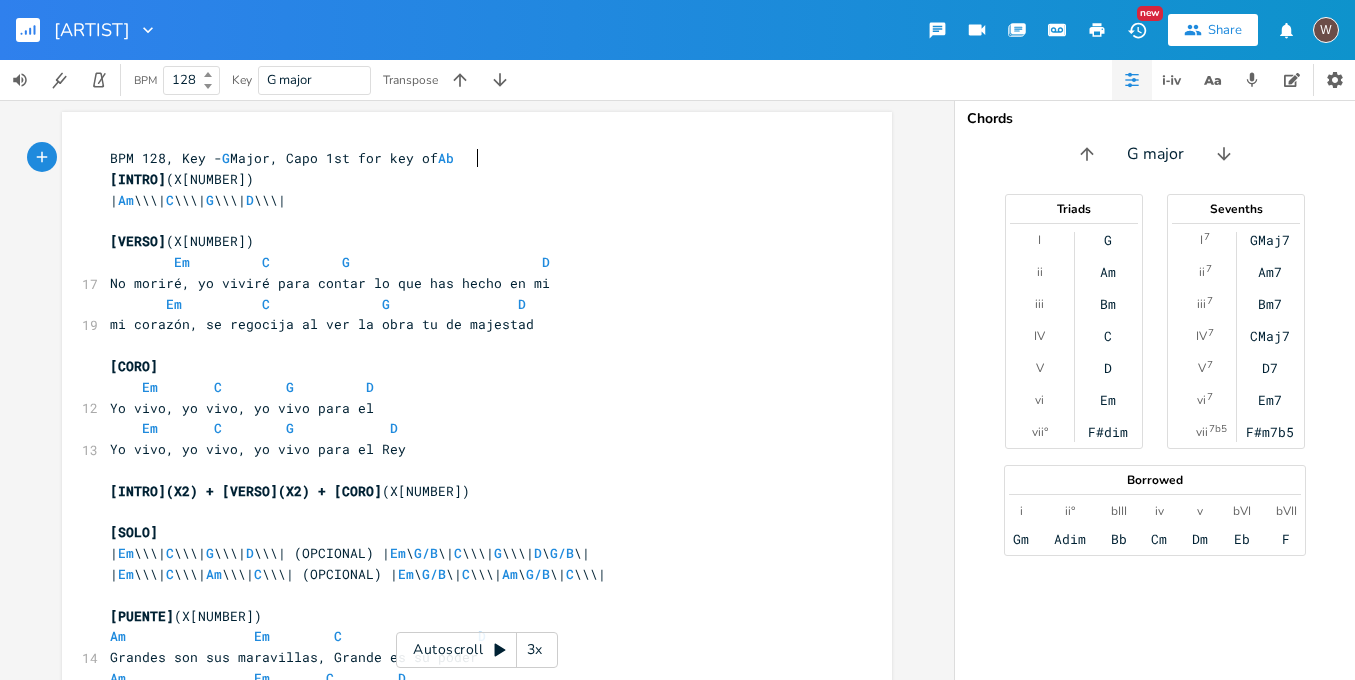 type 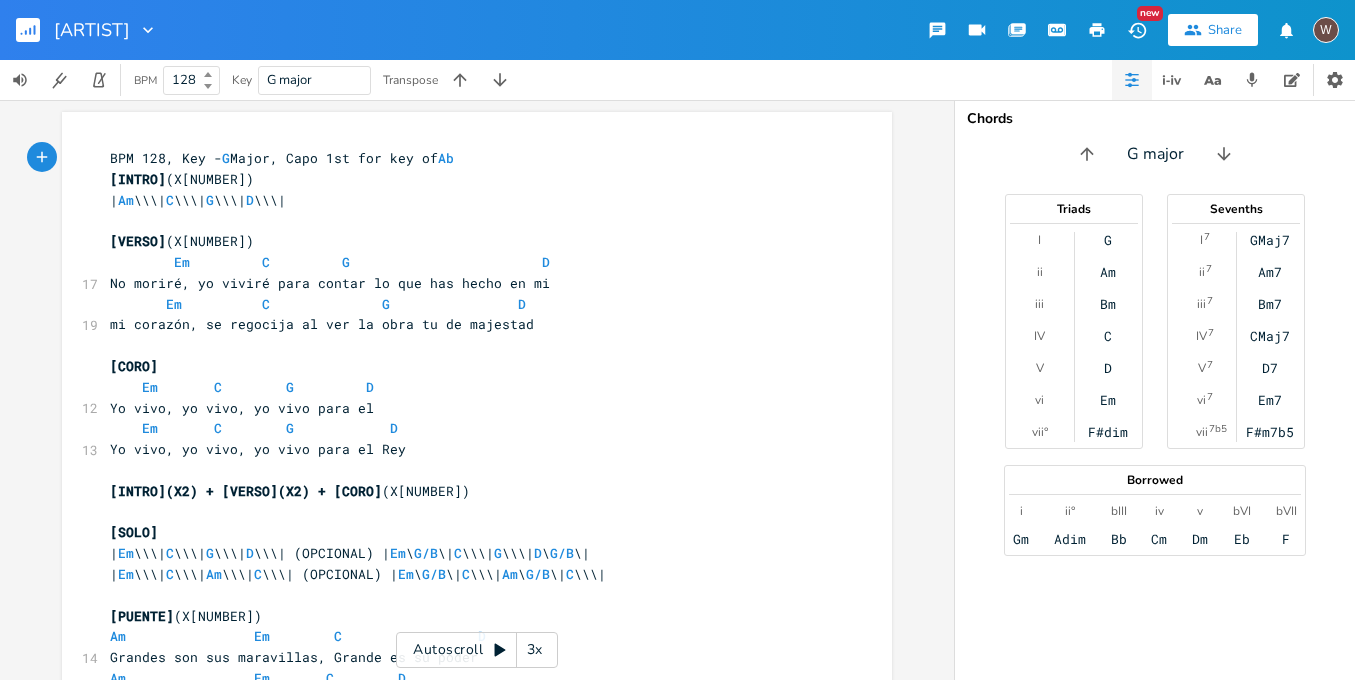 click 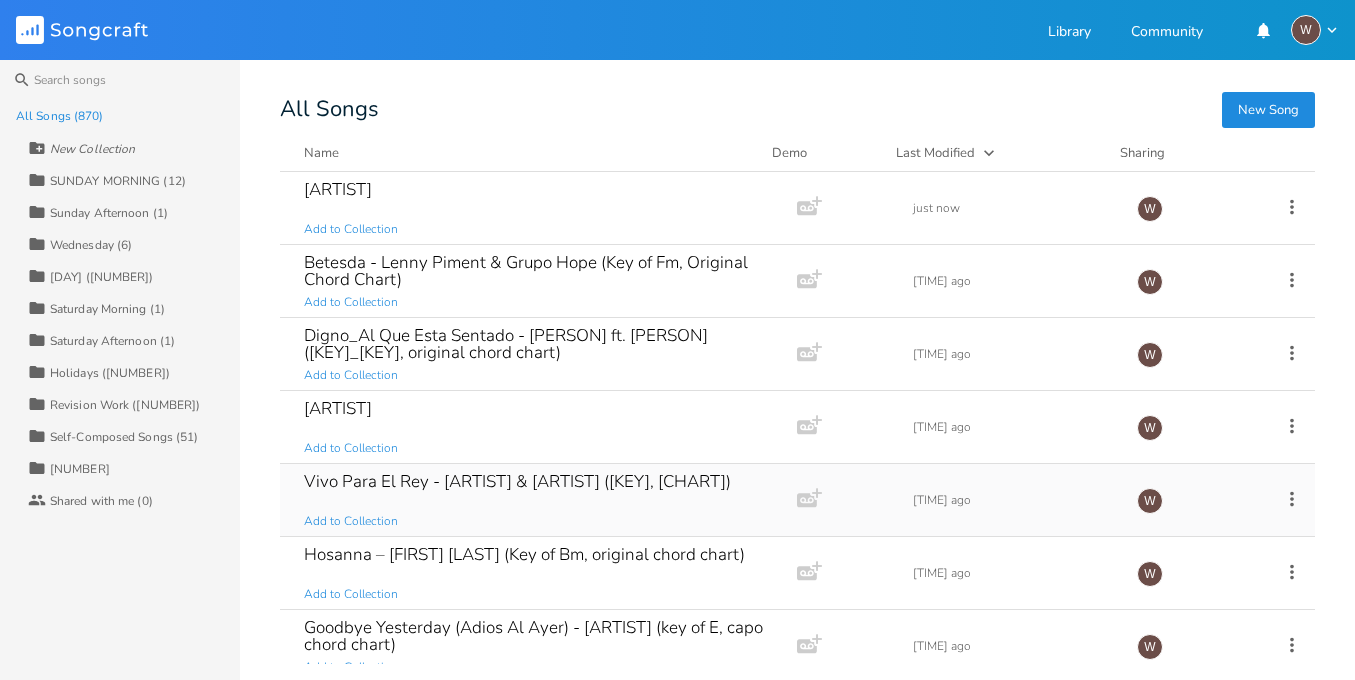 click on "Vivo Para El Rey - [ARTIST] & [ARTIST] ([KEY], [CHART]) Add to Collection" at bounding box center [534, 500] 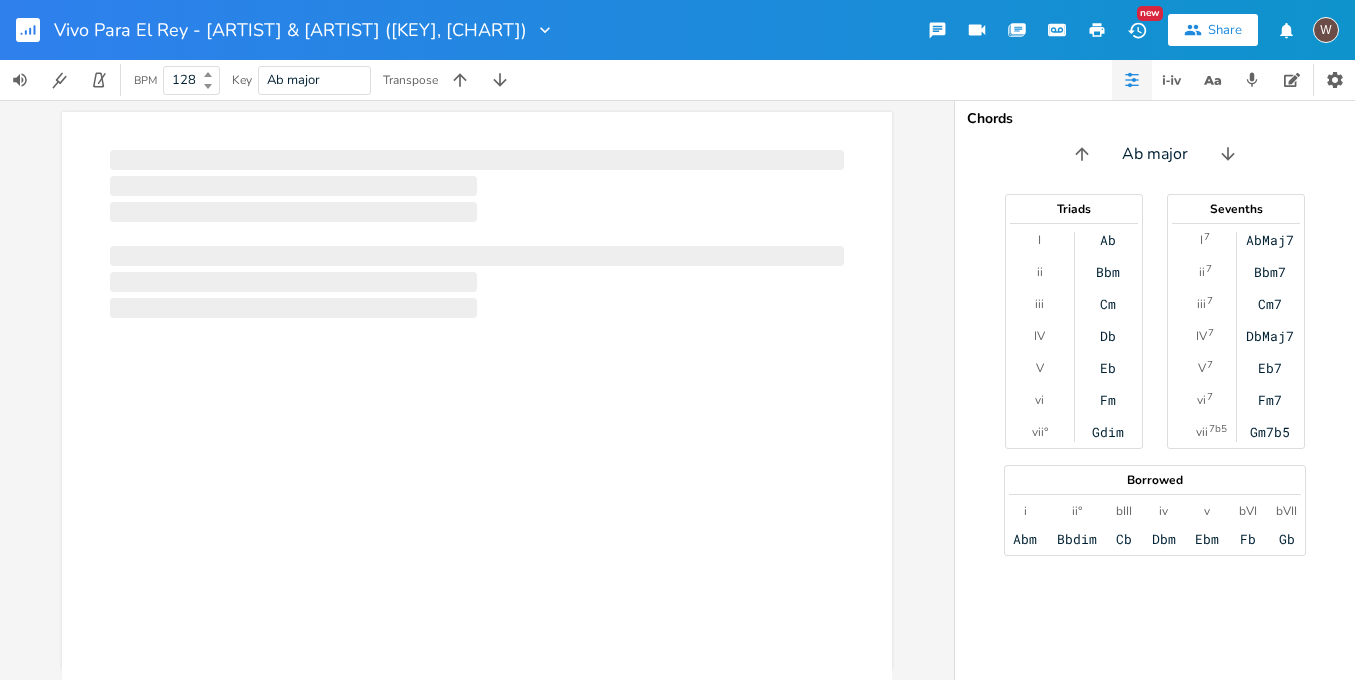 scroll, scrollTop: 0, scrollLeft: 1, axis: horizontal 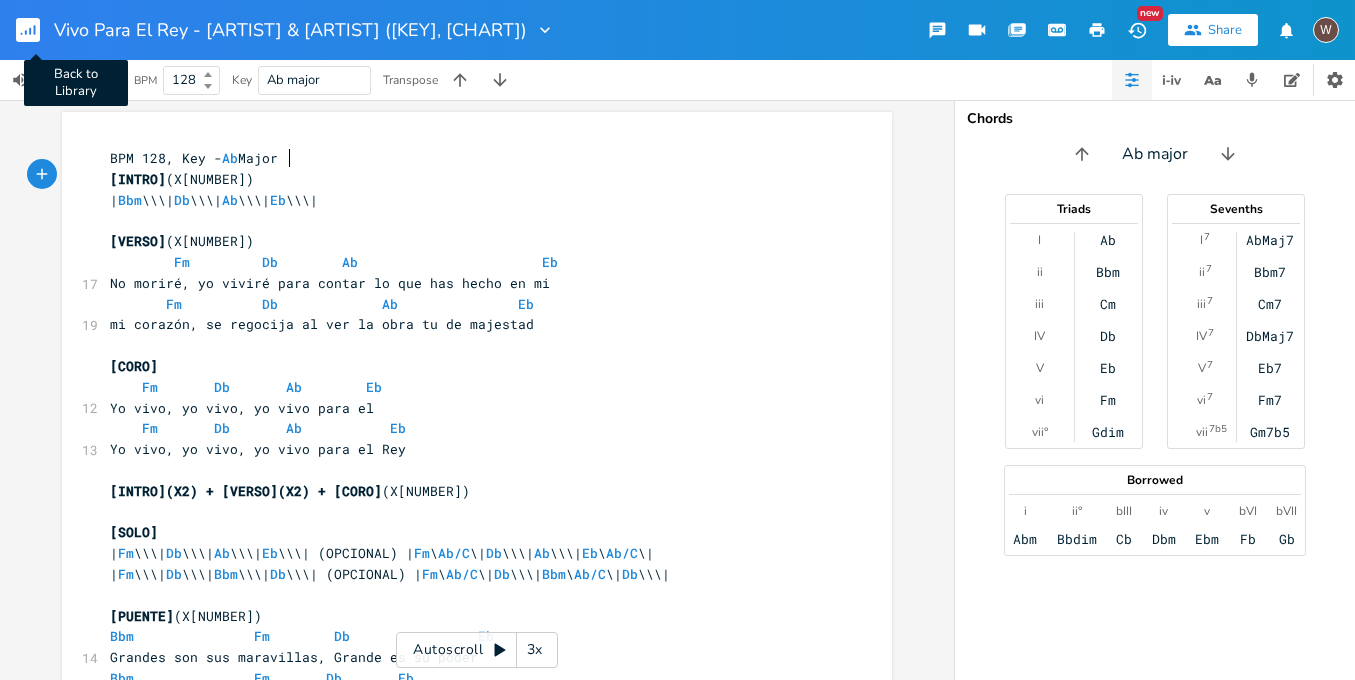 click on "Back to Library" at bounding box center (36, 30) 